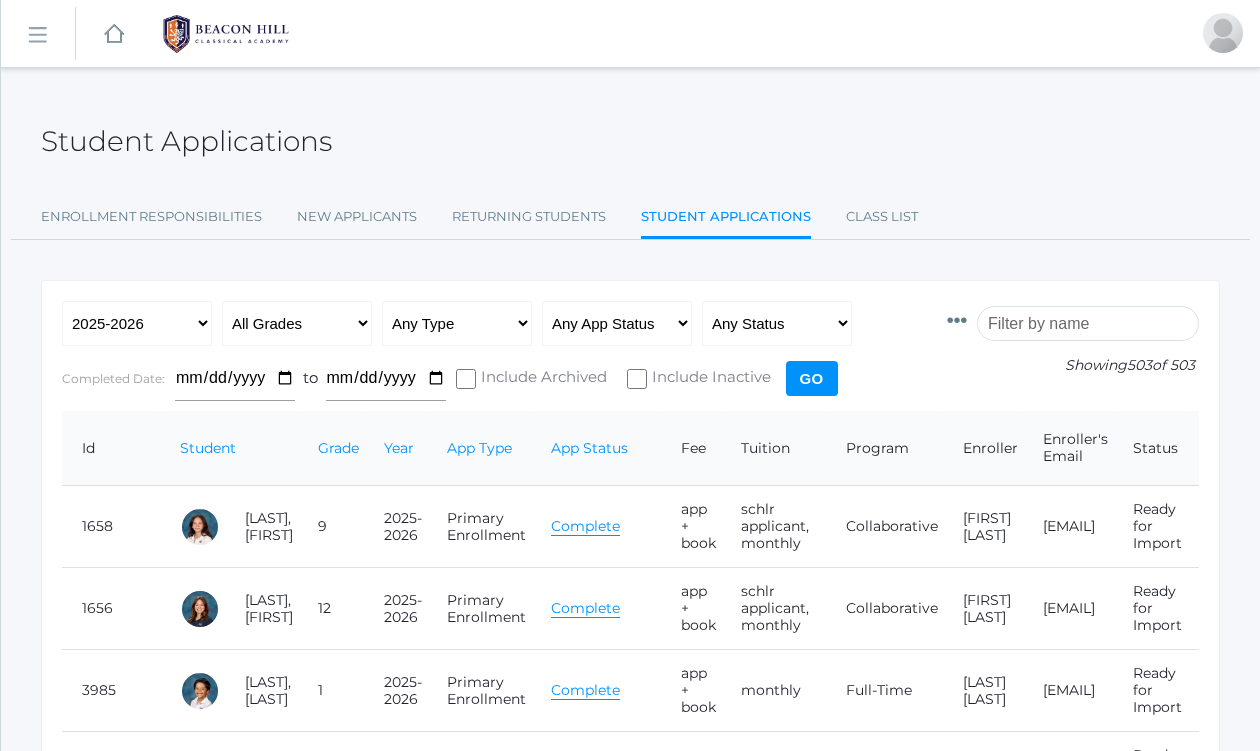scroll, scrollTop: 0, scrollLeft: 0, axis: both 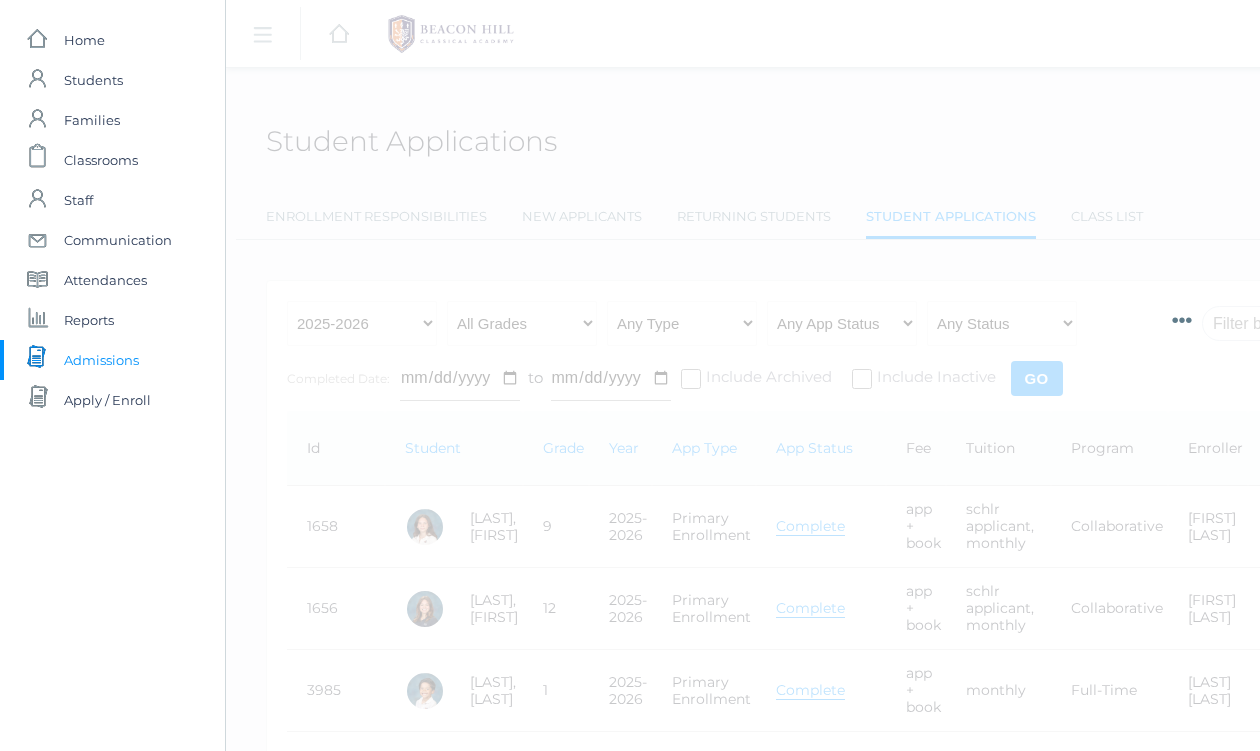 click on "Admissions" at bounding box center (101, 360) 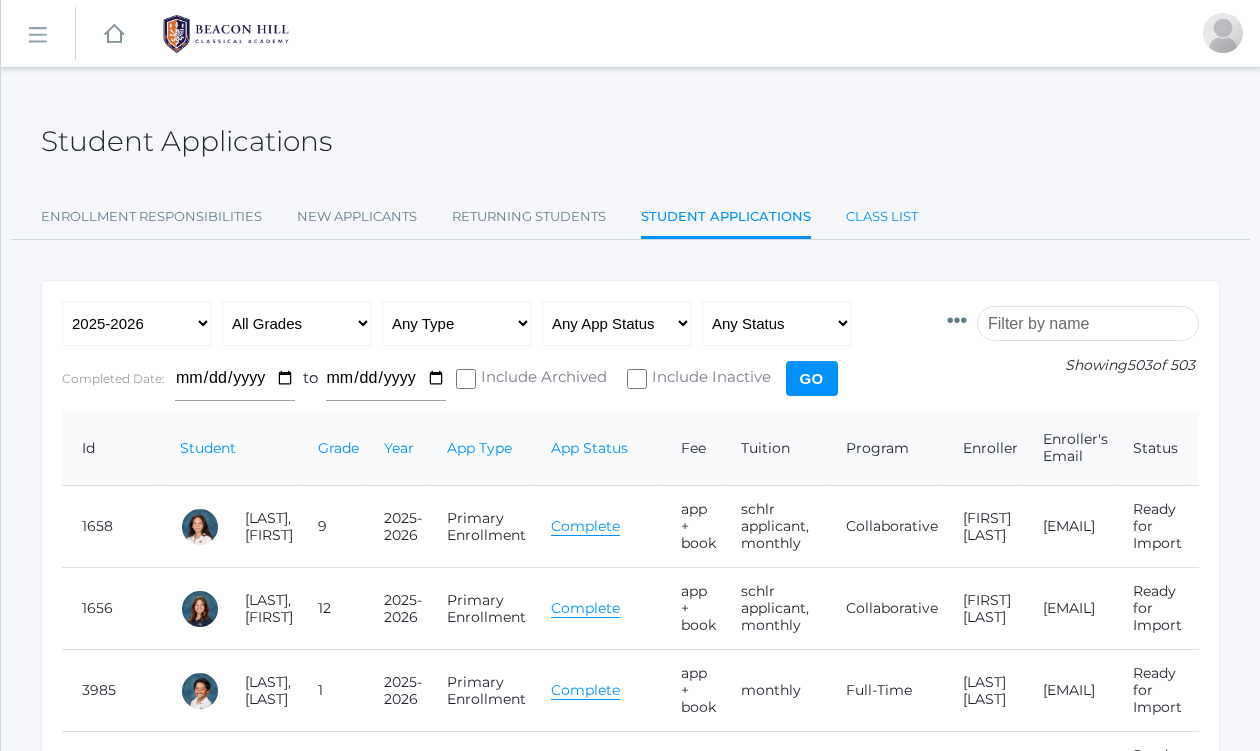 click on "Class List" at bounding box center (882, 217) 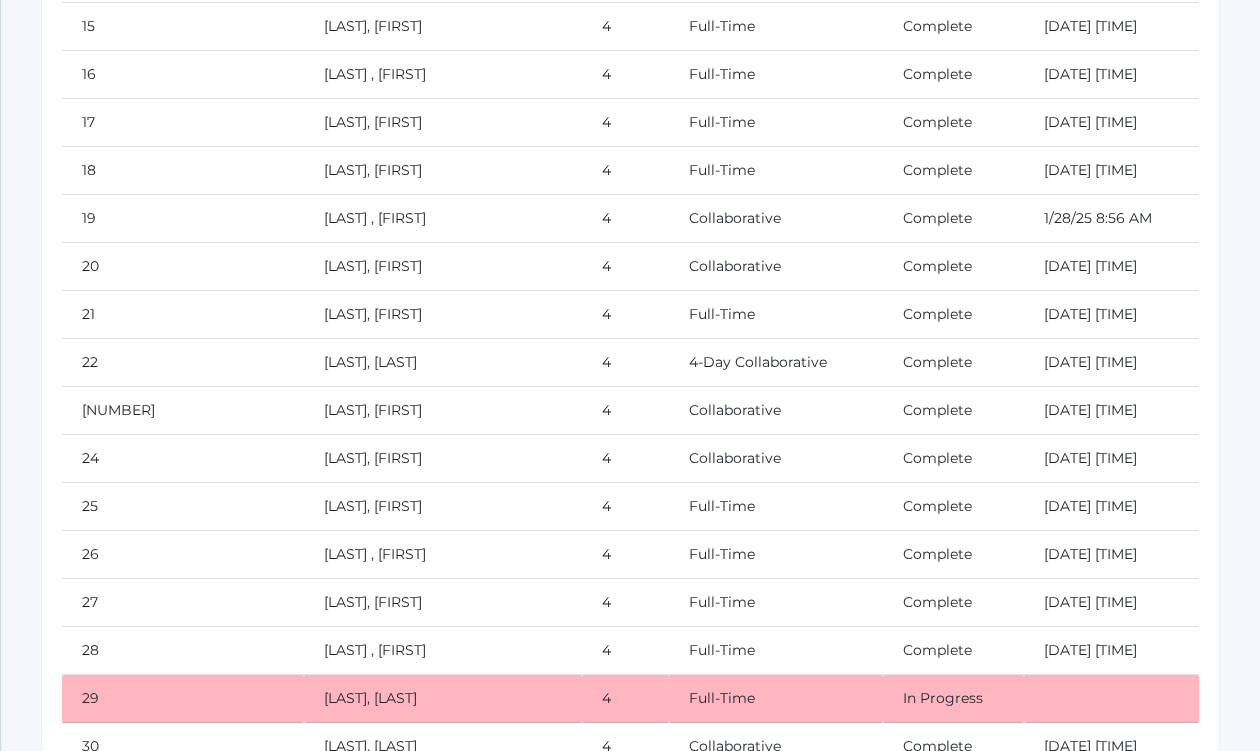 scroll, scrollTop: 11544, scrollLeft: 0, axis: vertical 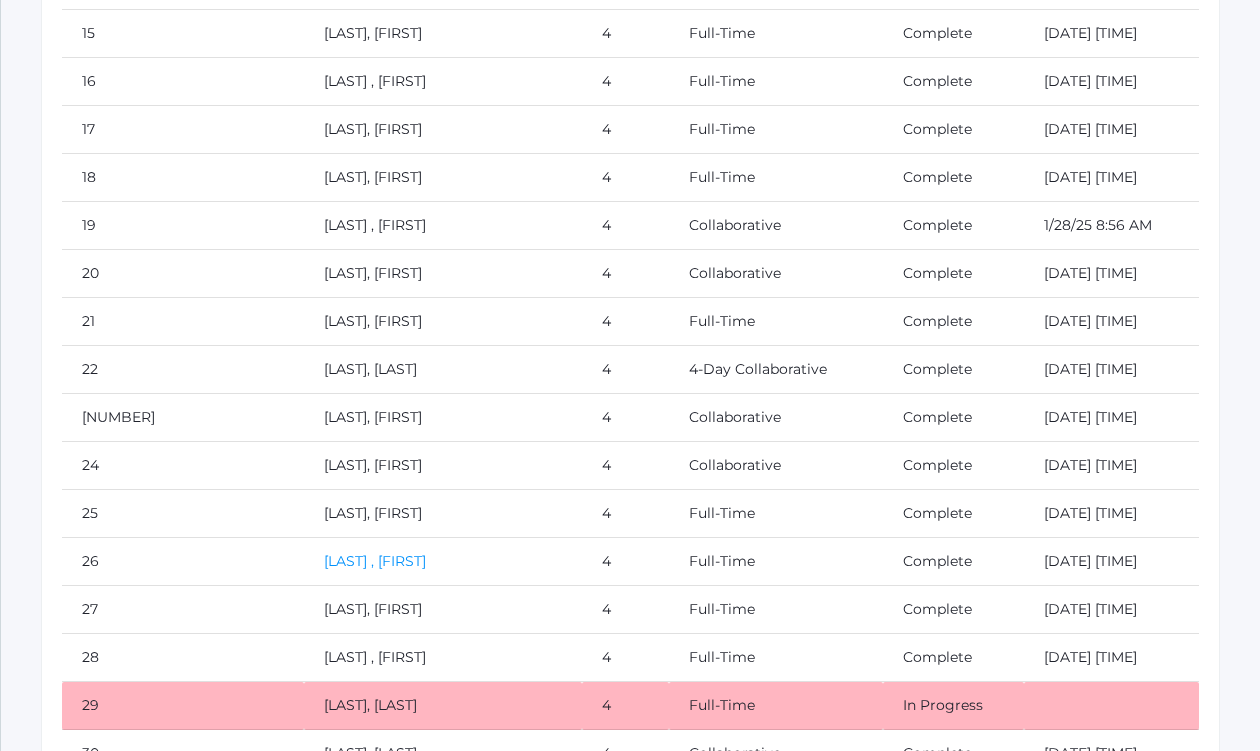 click on "[LAST] , [FIRST]" at bounding box center (375, 561) 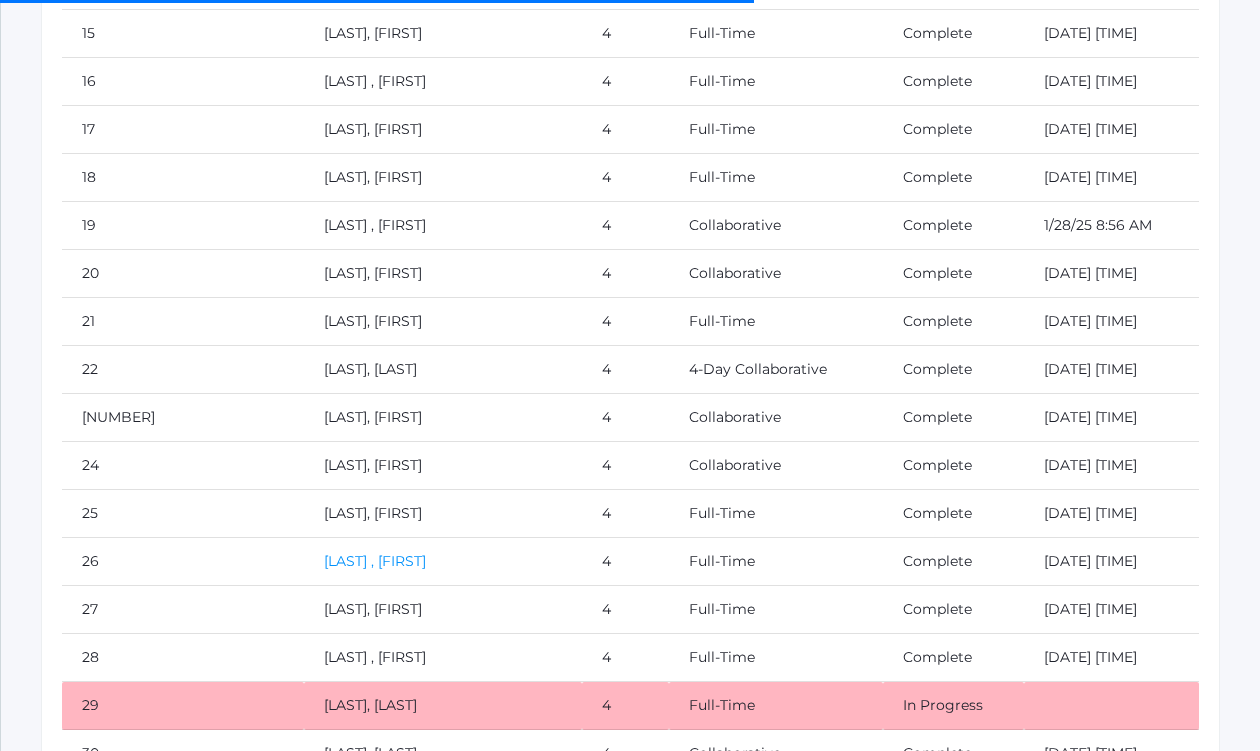 scroll, scrollTop: 0, scrollLeft: 0, axis: both 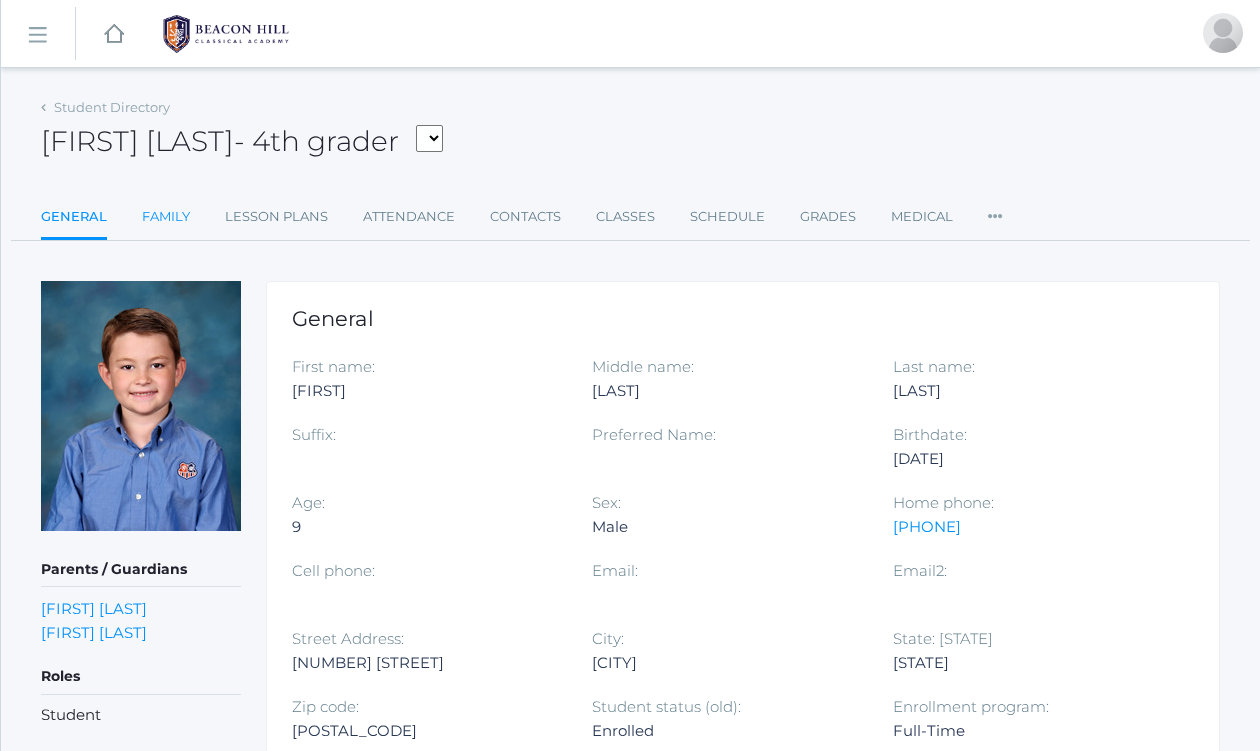 click on "Family" at bounding box center [166, 217] 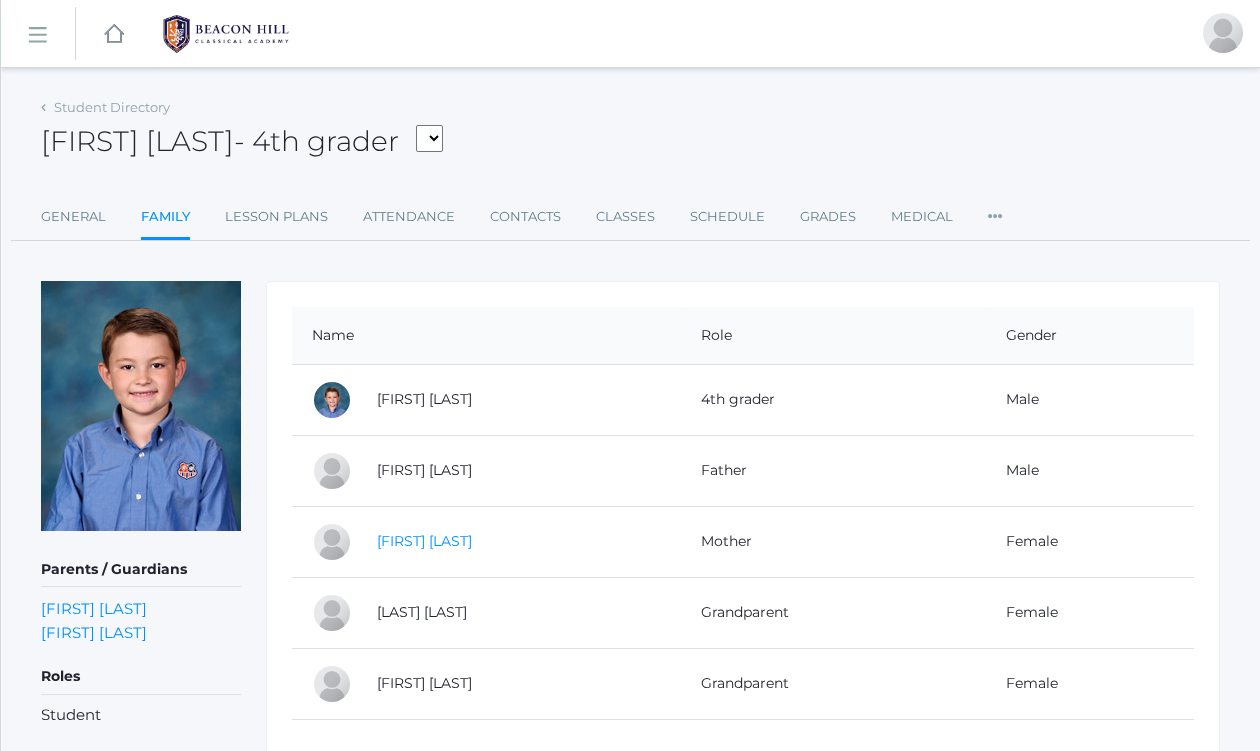 click on "[FIRST] [LAST]" at bounding box center [424, 541] 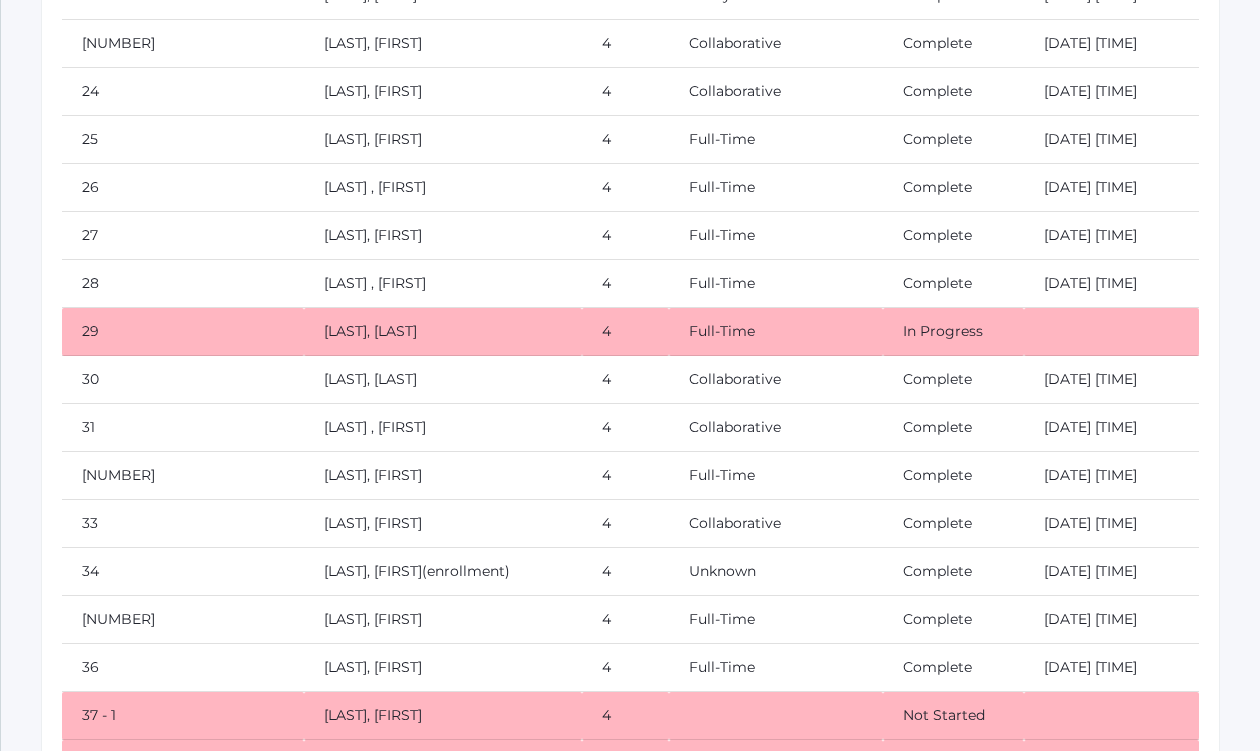 scroll, scrollTop: 11921, scrollLeft: 0, axis: vertical 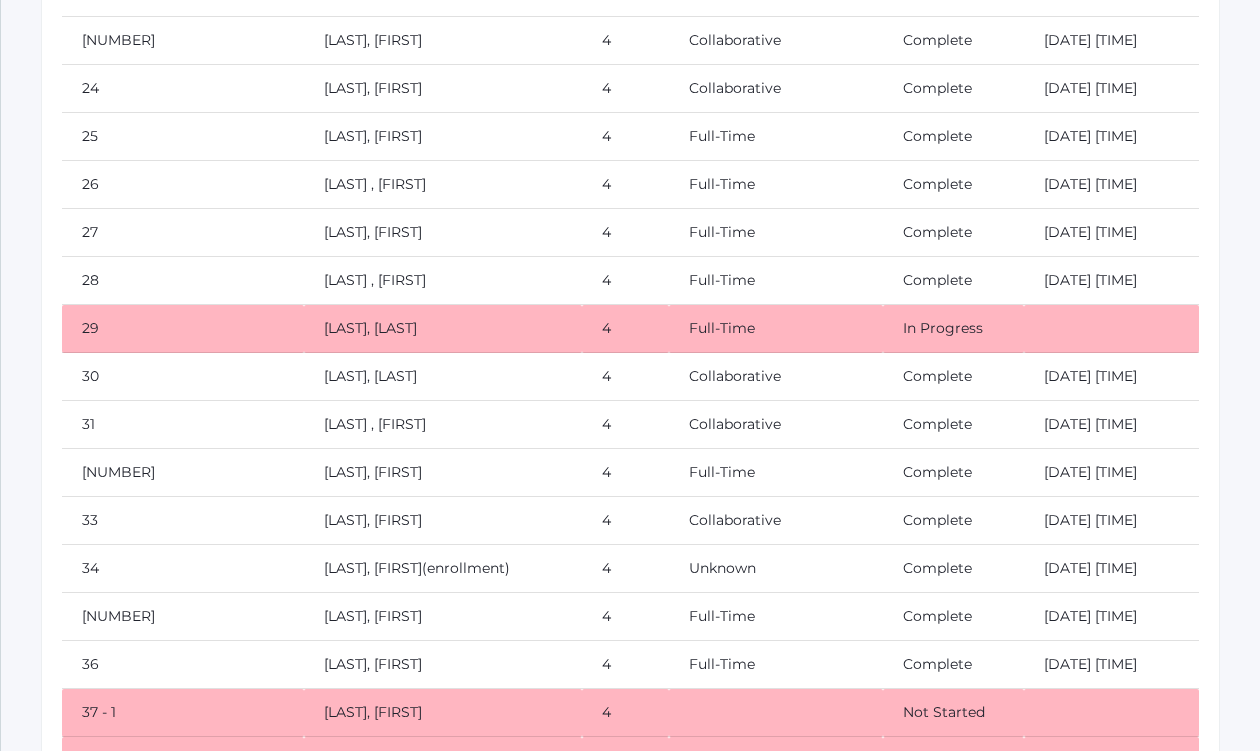 click on "[LAST] , [FIRST]" at bounding box center [443, 425] 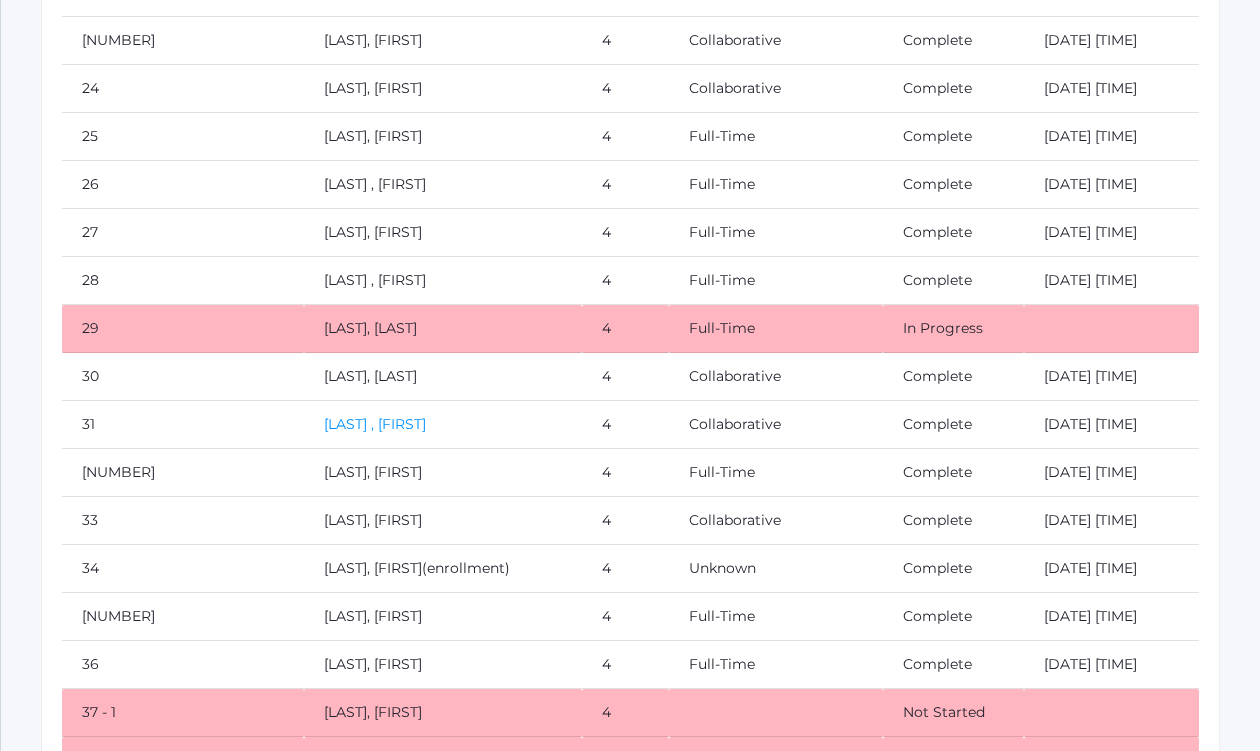 click on "[LAST] , [FIRST]" at bounding box center [375, 424] 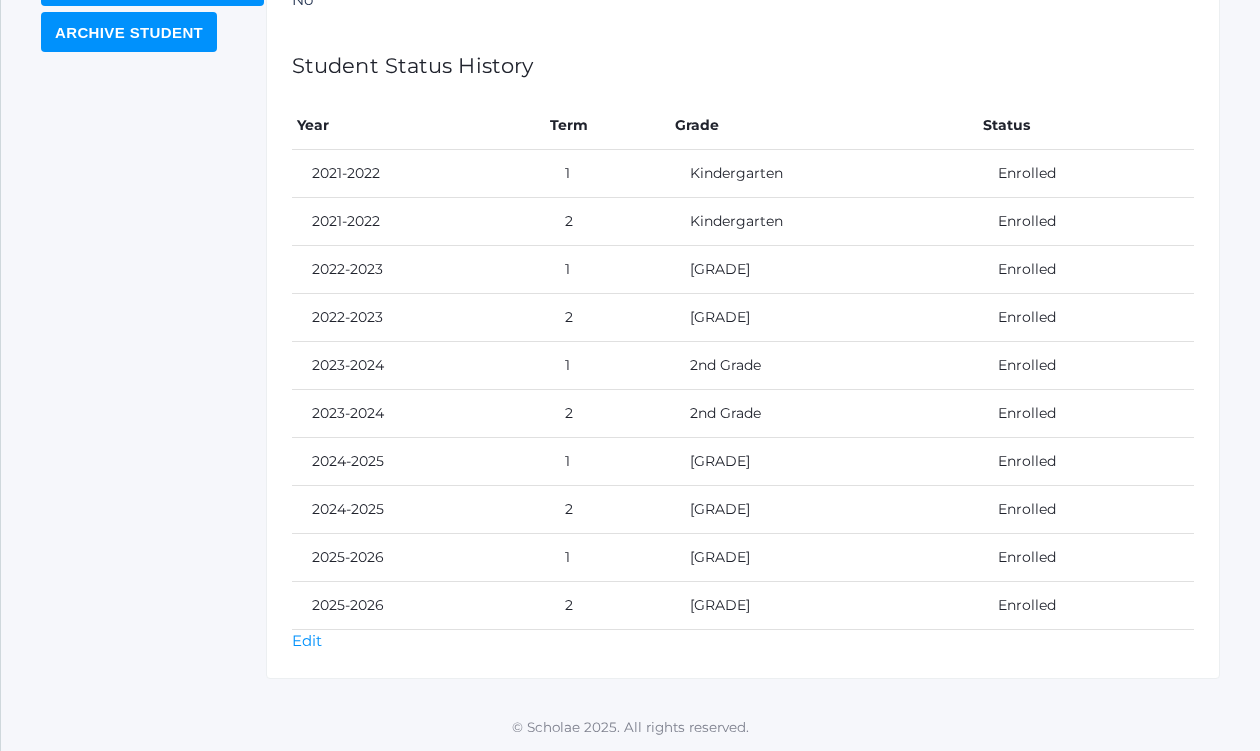 scroll, scrollTop: 0, scrollLeft: 0, axis: both 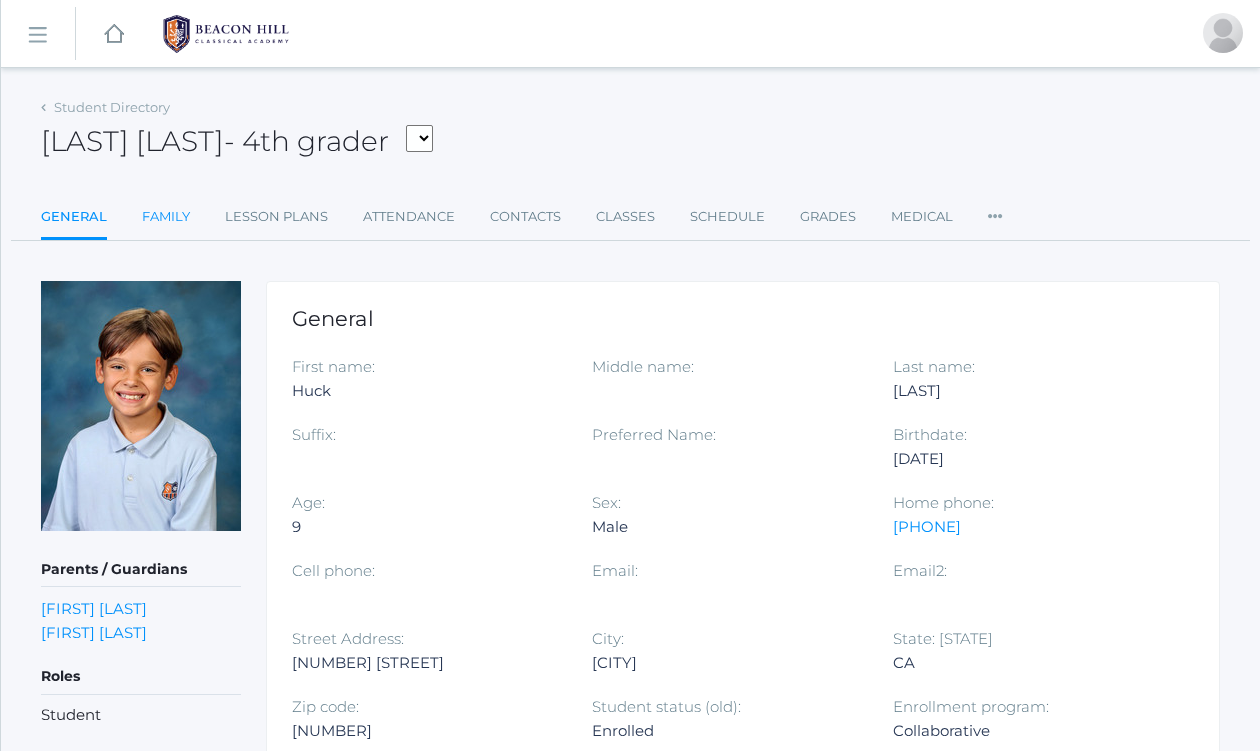 click on "Family" at bounding box center (166, 217) 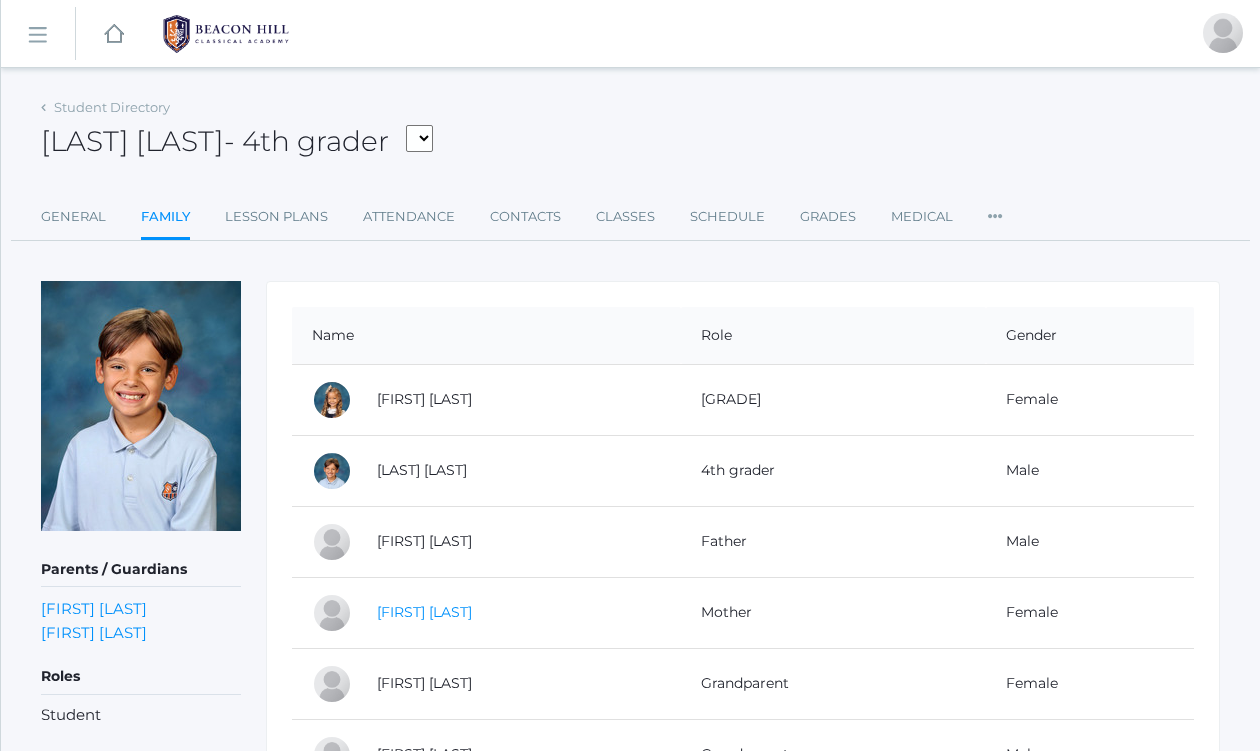click on "[FIRST] [LAST]" at bounding box center (424, 612) 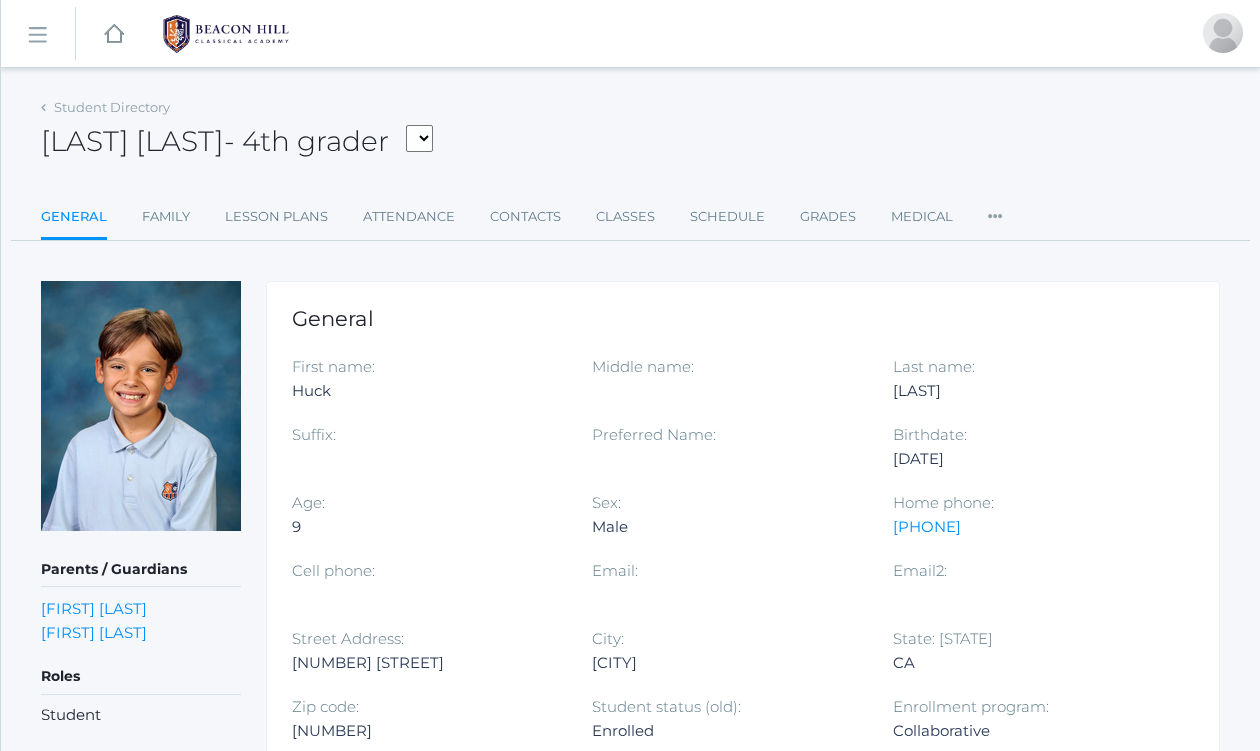 scroll, scrollTop: 11921, scrollLeft: 0, axis: vertical 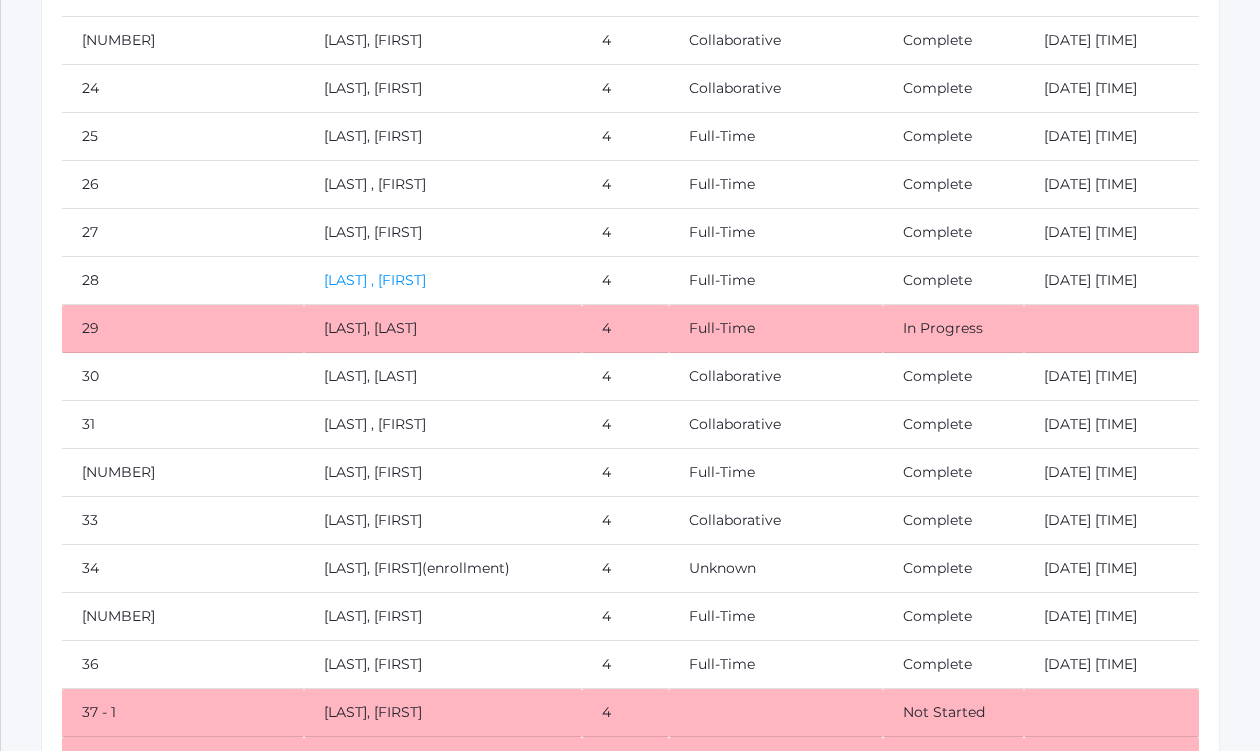 click on "[LAST] , [FIRST]" at bounding box center (375, 280) 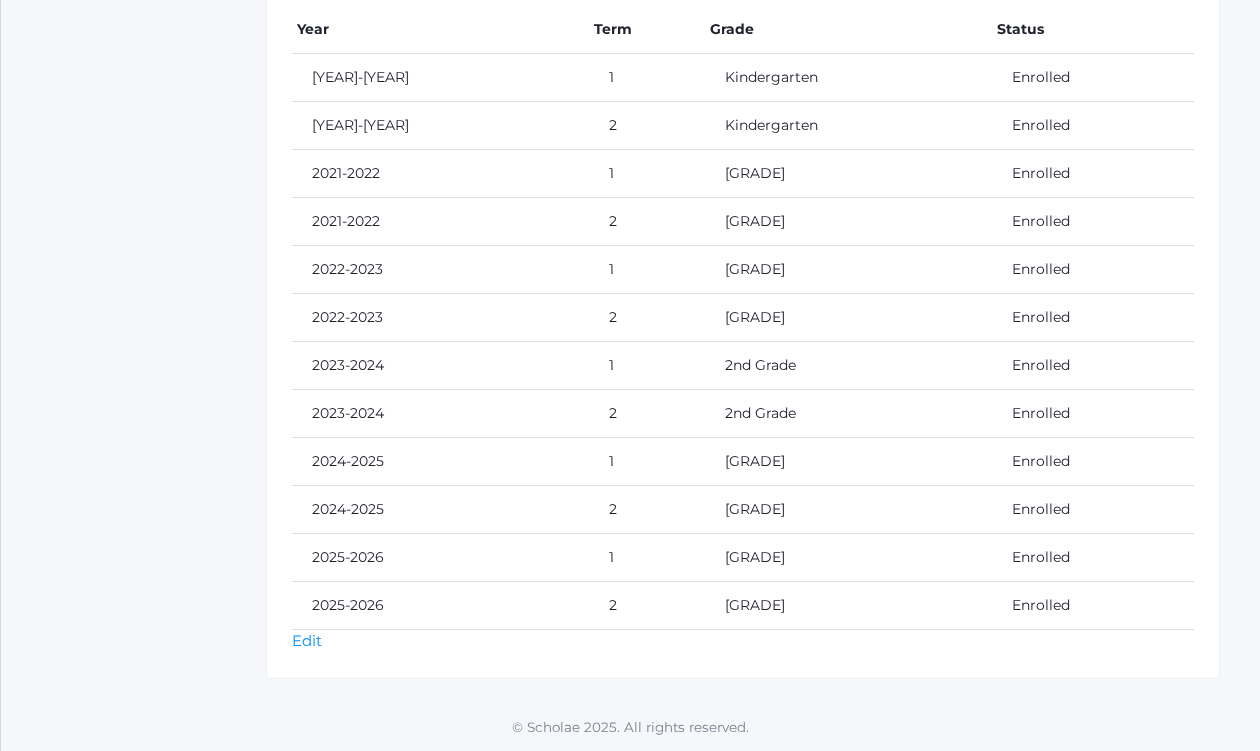 scroll, scrollTop: 0, scrollLeft: 0, axis: both 